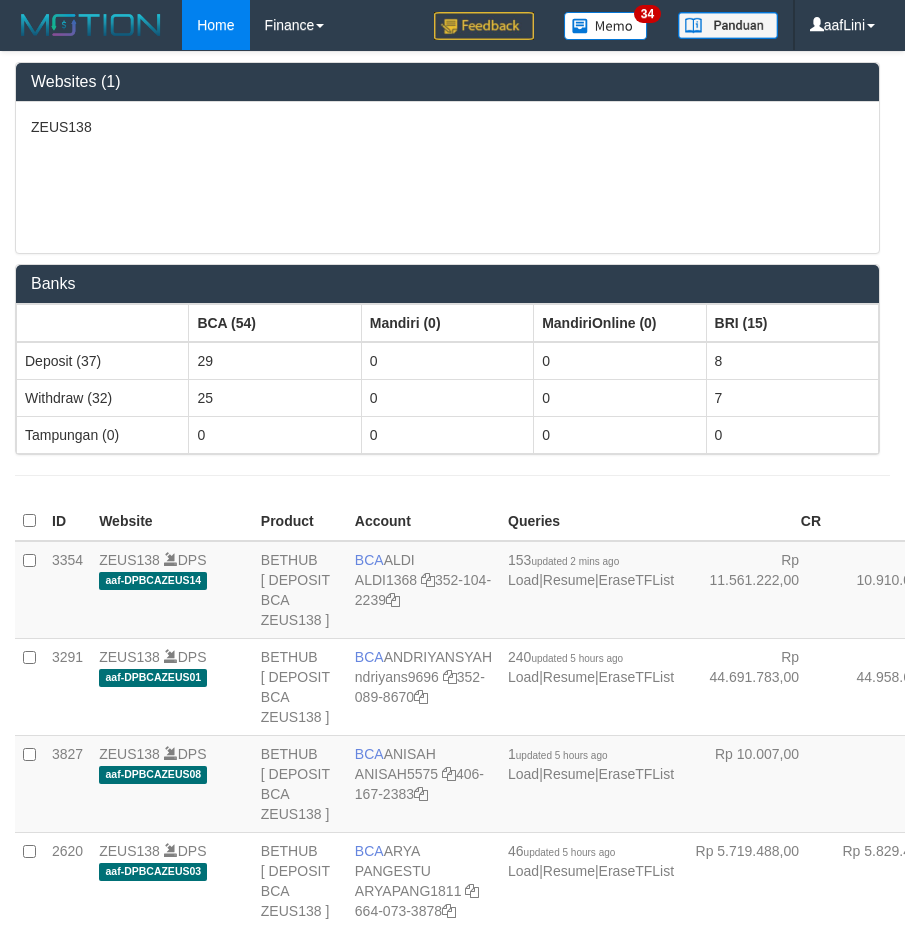 scroll, scrollTop: 4013, scrollLeft: 0, axis: vertical 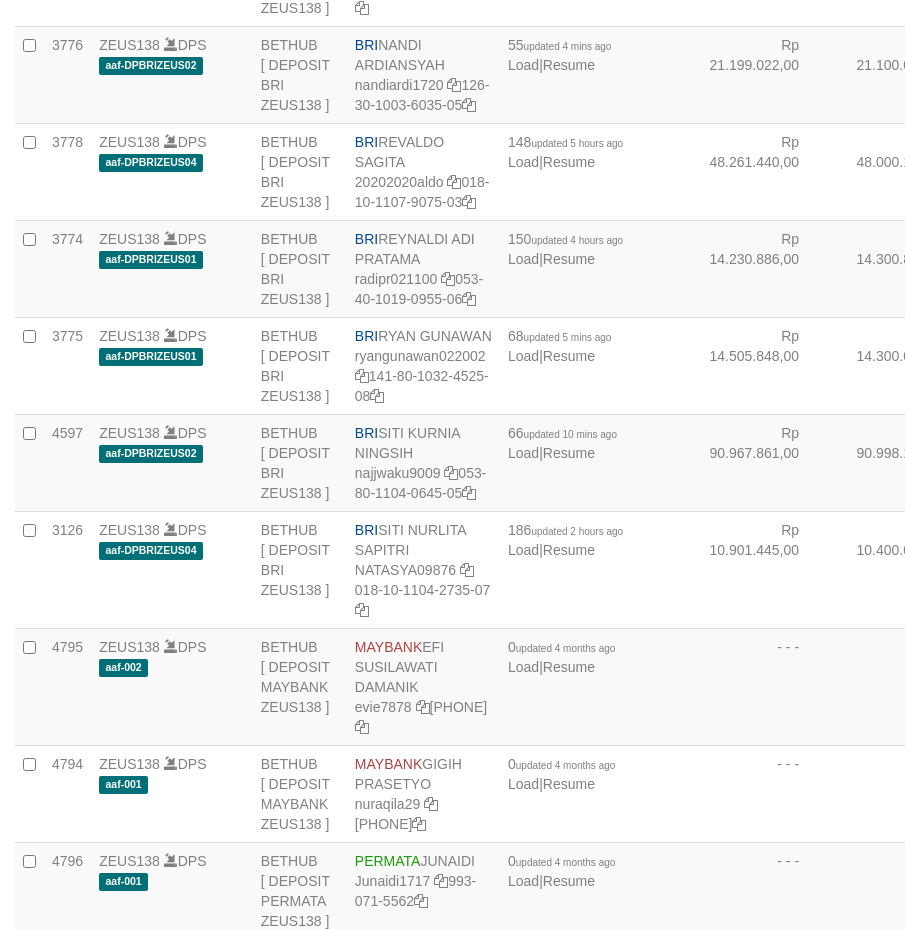 click on "ZEUS138
DPS
[USERNAME]" at bounding box center [172, -314] 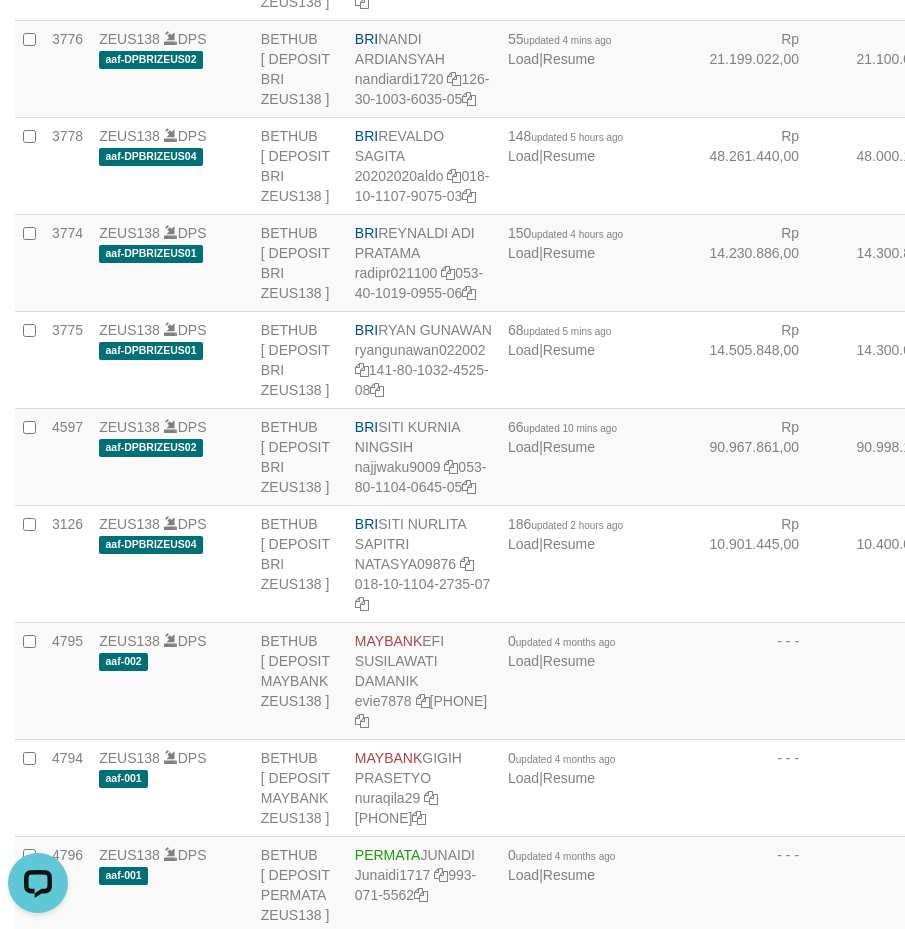 scroll, scrollTop: 0, scrollLeft: 0, axis: both 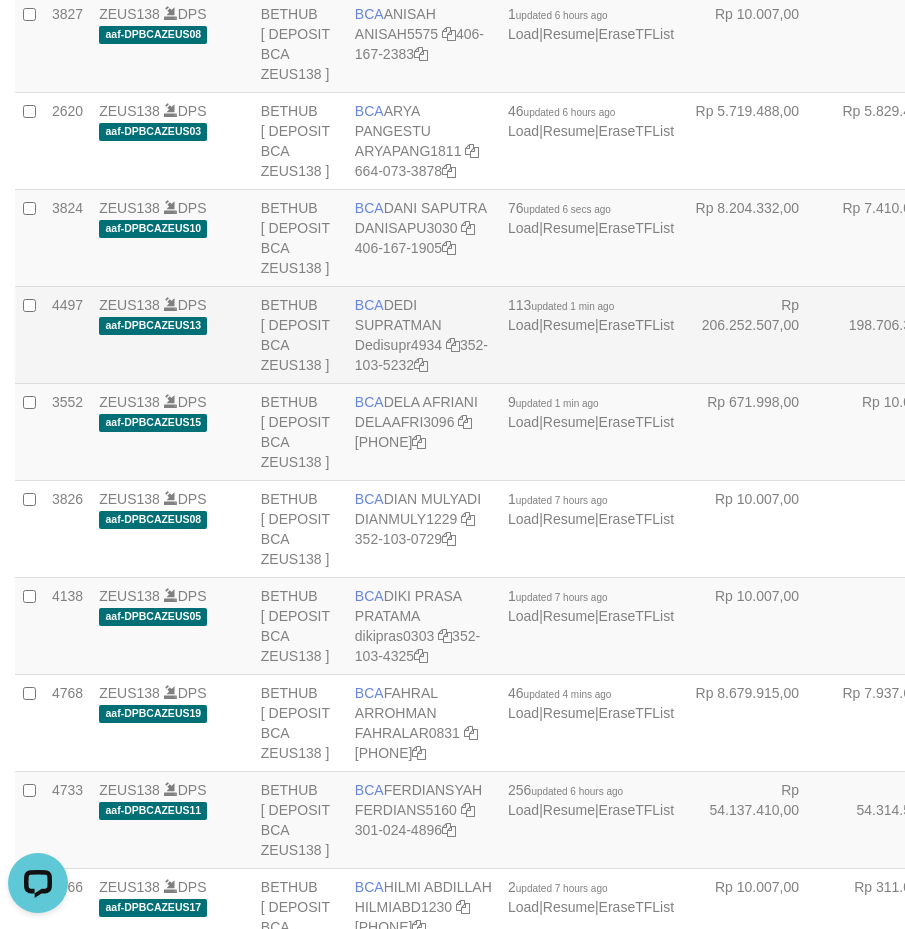 click on "BCA
DEDI SUPRATMAN
Dedisupr4934
352-103-5232" at bounding box center [423, 334] 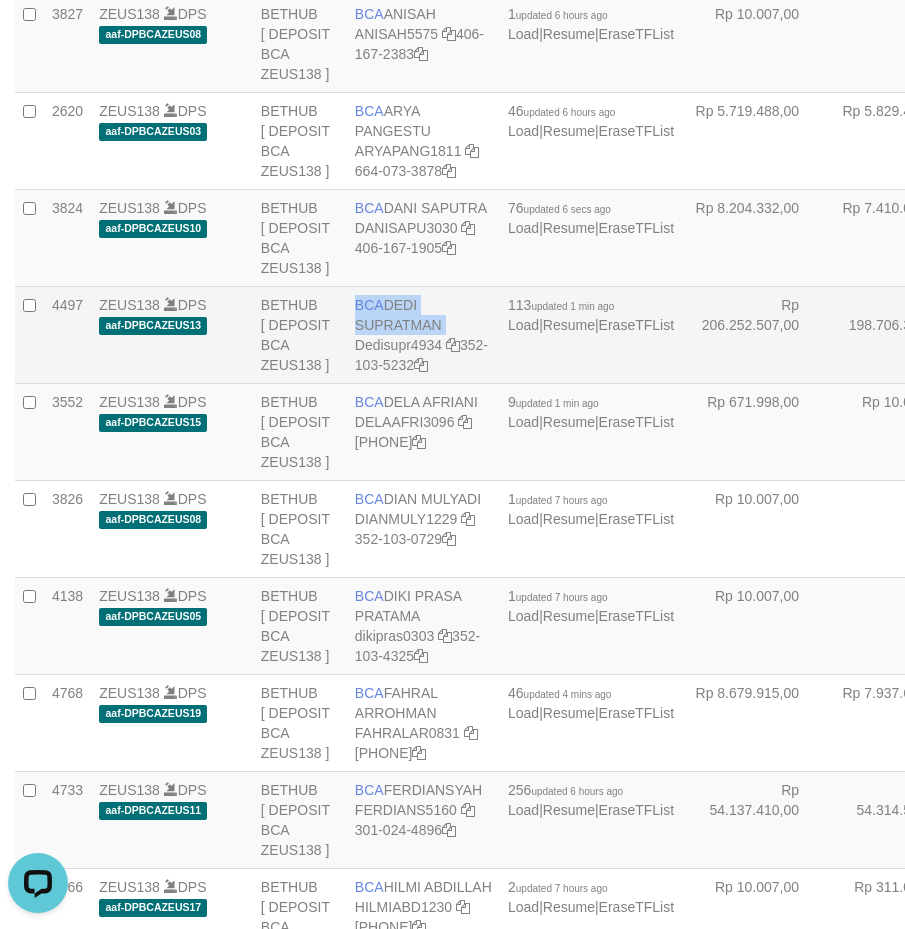 click on "BCA
DEDI SUPRATMAN
Dedisupr4934
352-103-5232" at bounding box center (423, 334) 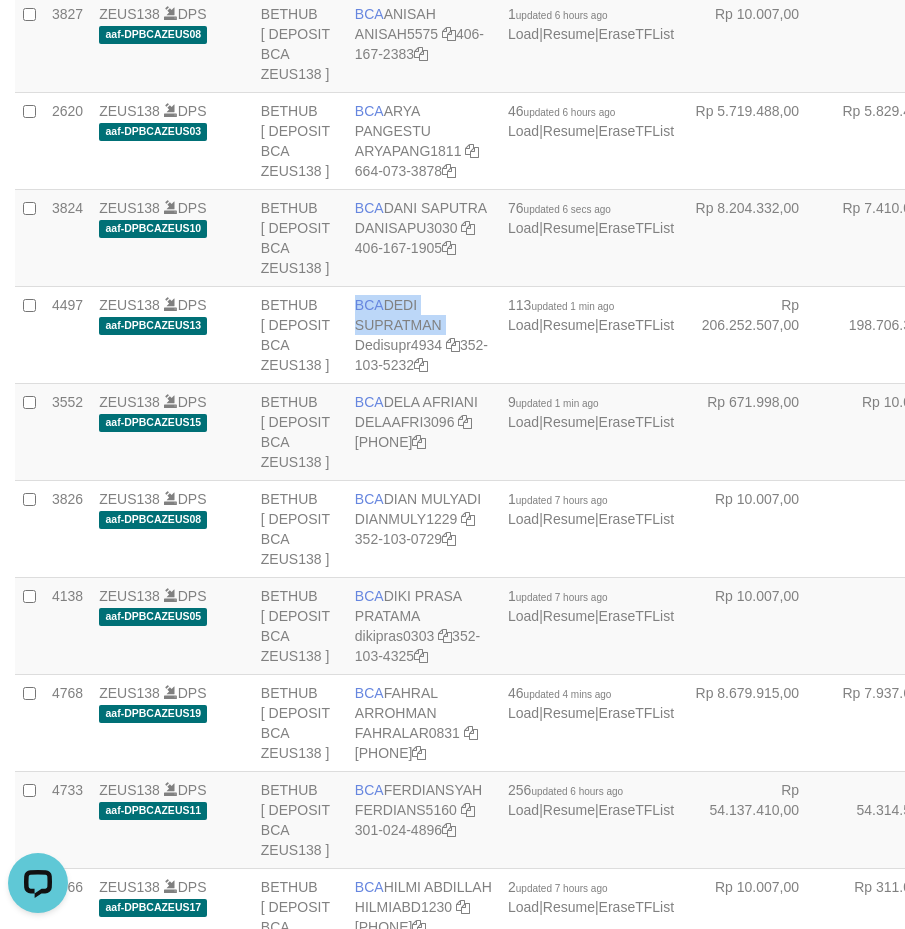 copy on "BCA
DEDI SUPRATMAN" 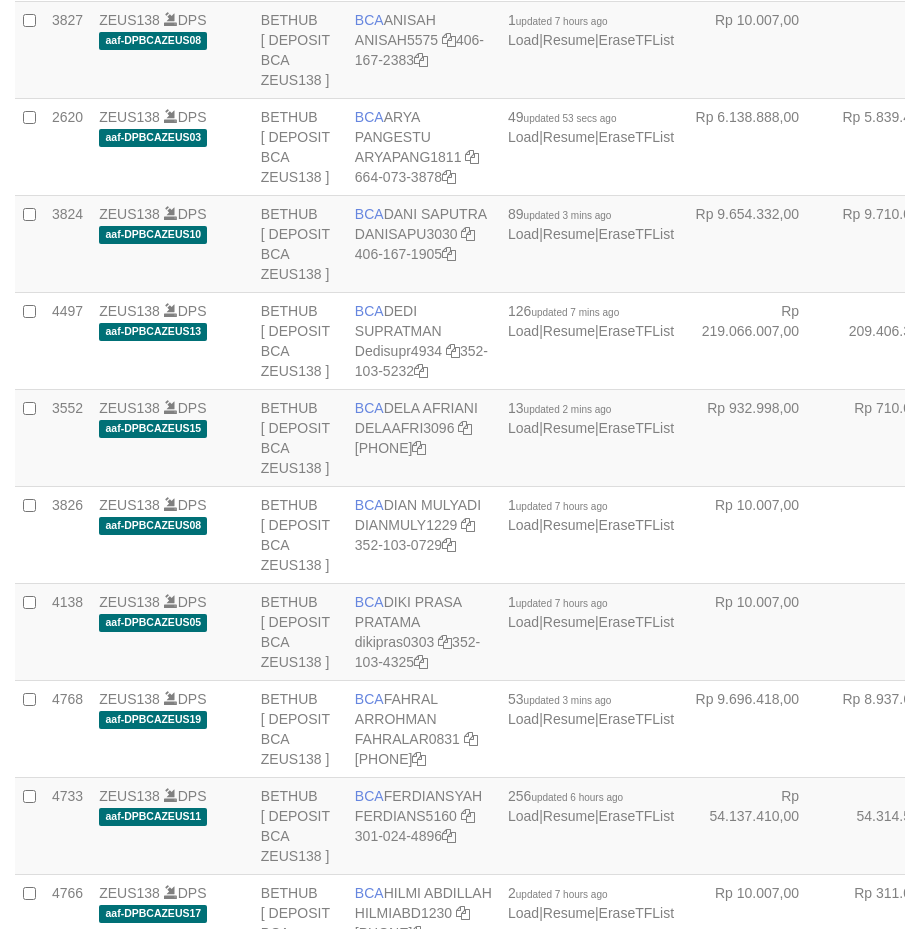 scroll, scrollTop: 740, scrollLeft: 0, axis: vertical 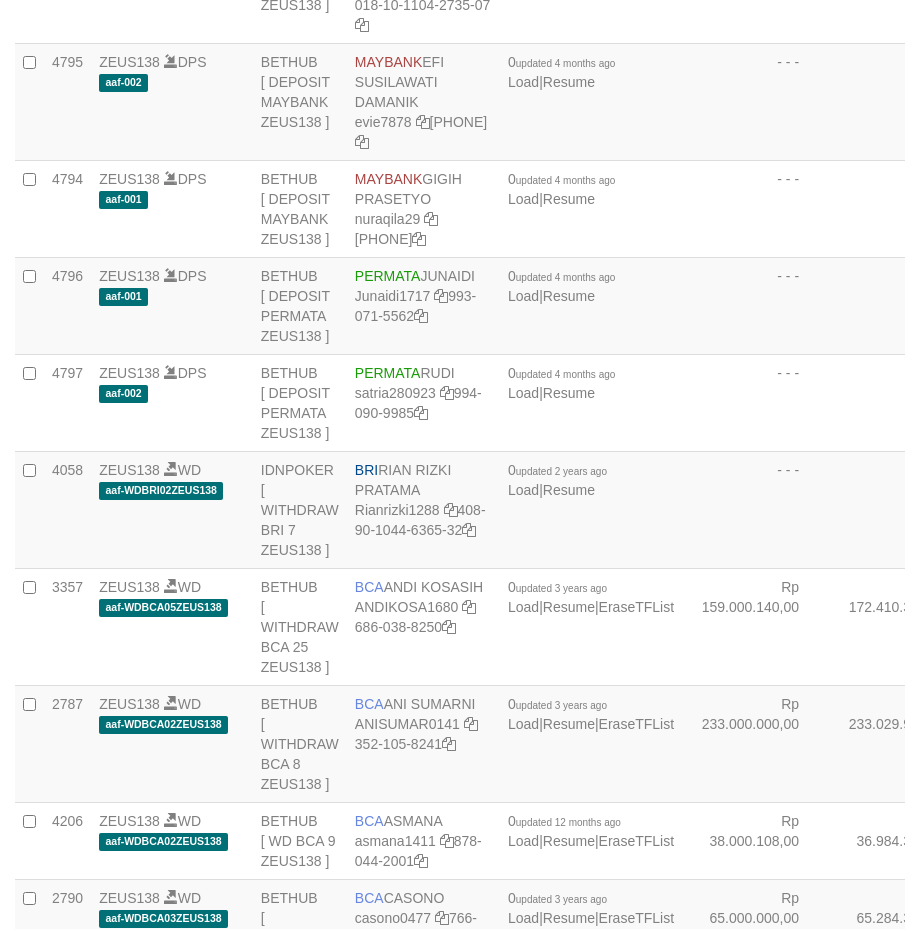 drag, startPoint x: 555, startPoint y: 225, endPoint x: 545, endPoint y: 213, distance: 15.6205 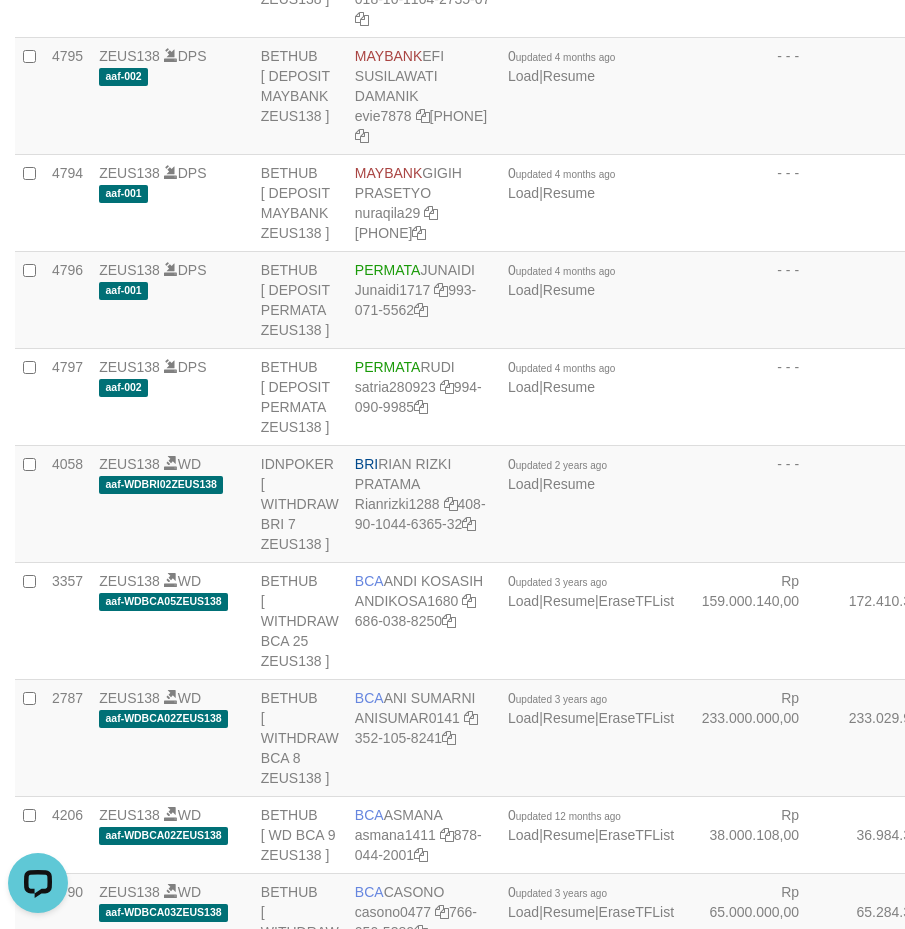 scroll, scrollTop: 0, scrollLeft: 0, axis: both 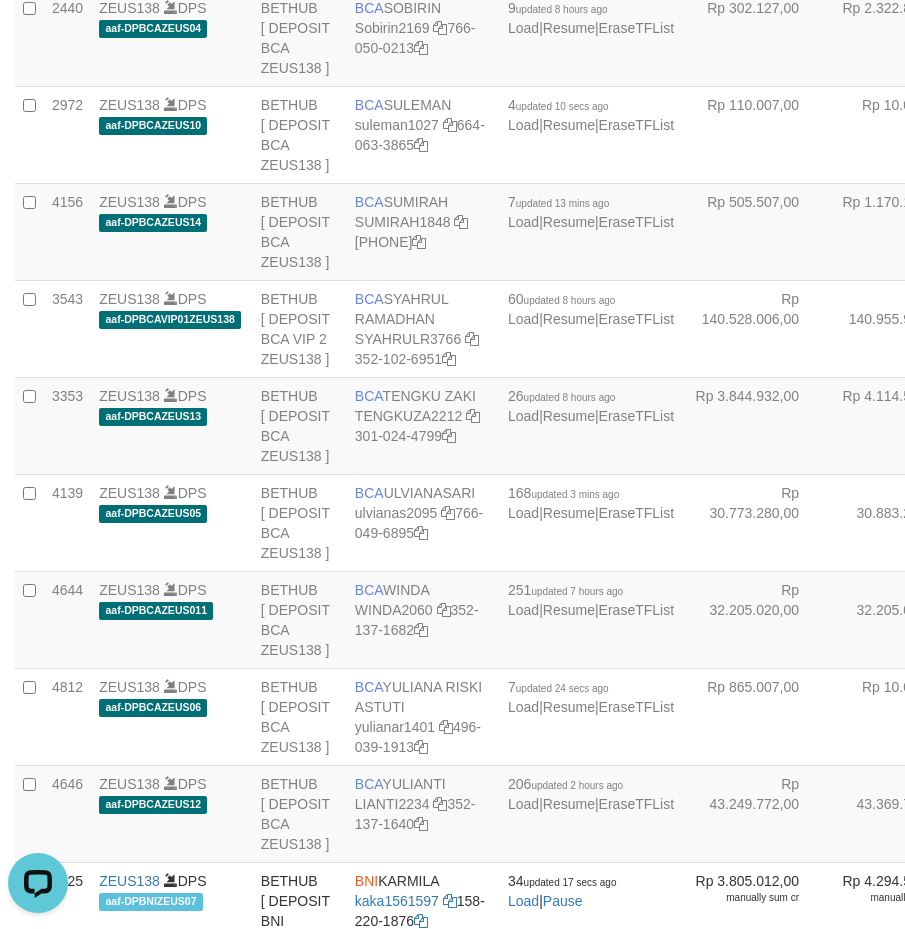 click on "BETHUB
[ DEPOSIT BCA ZEUS138 ]" at bounding box center [300, -351] 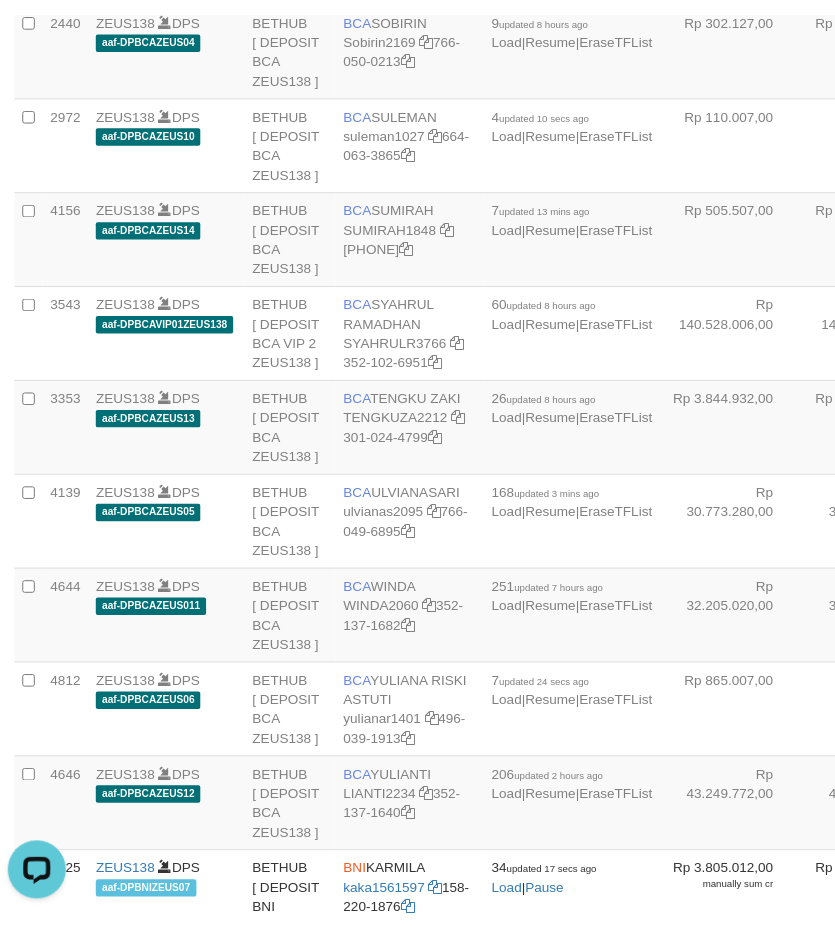 scroll, scrollTop: 2542, scrollLeft: 0, axis: vertical 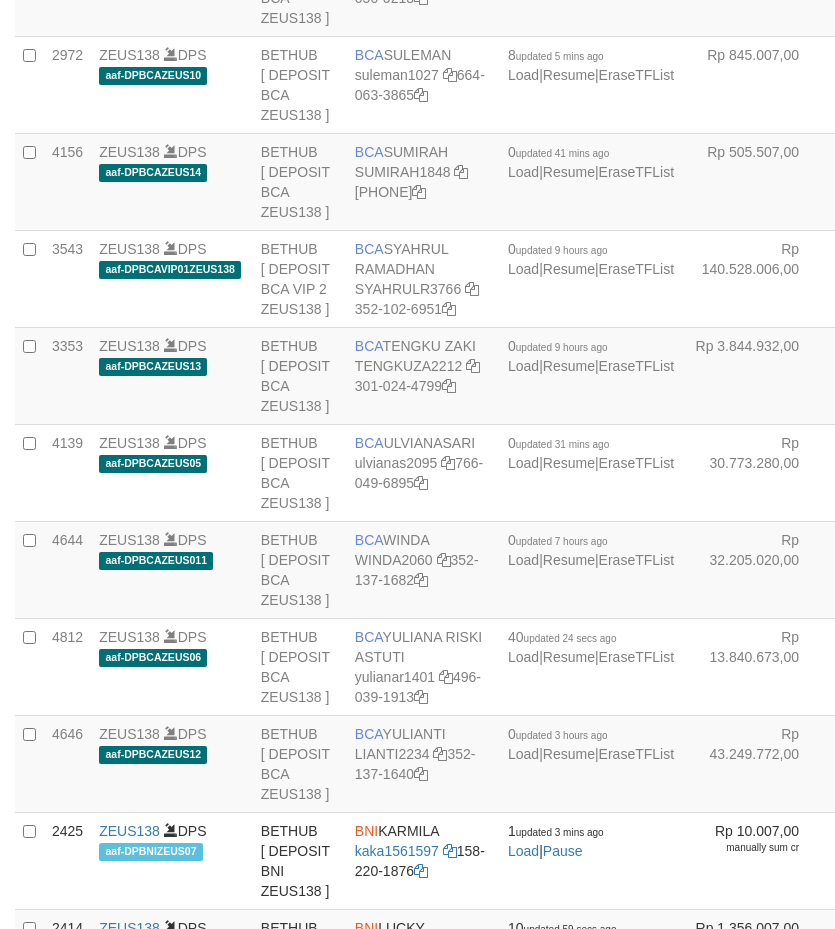 click on "Rp 63.352.110,00" at bounding box center (755, -401) 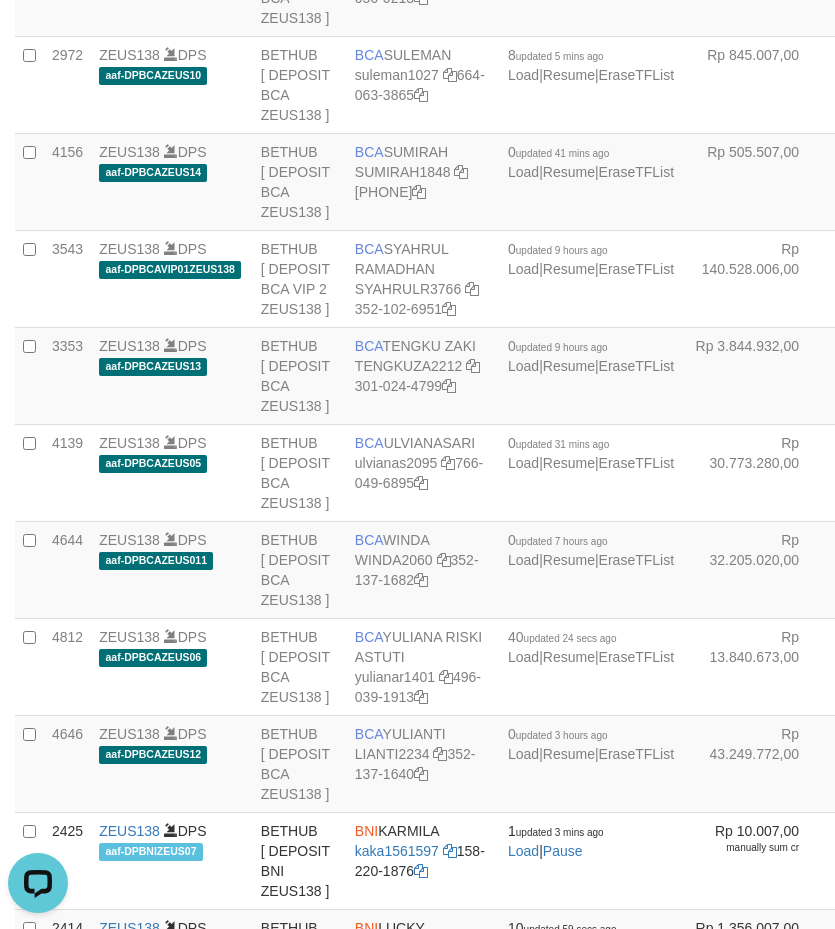 scroll, scrollTop: 0, scrollLeft: 0, axis: both 